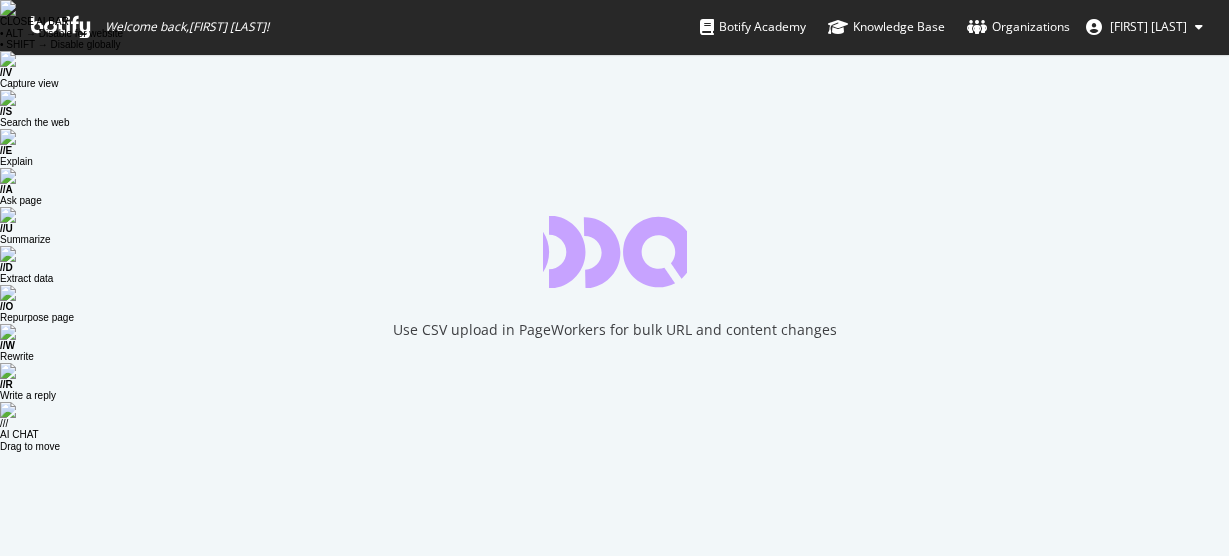 scroll, scrollTop: 0, scrollLeft: 0, axis: both 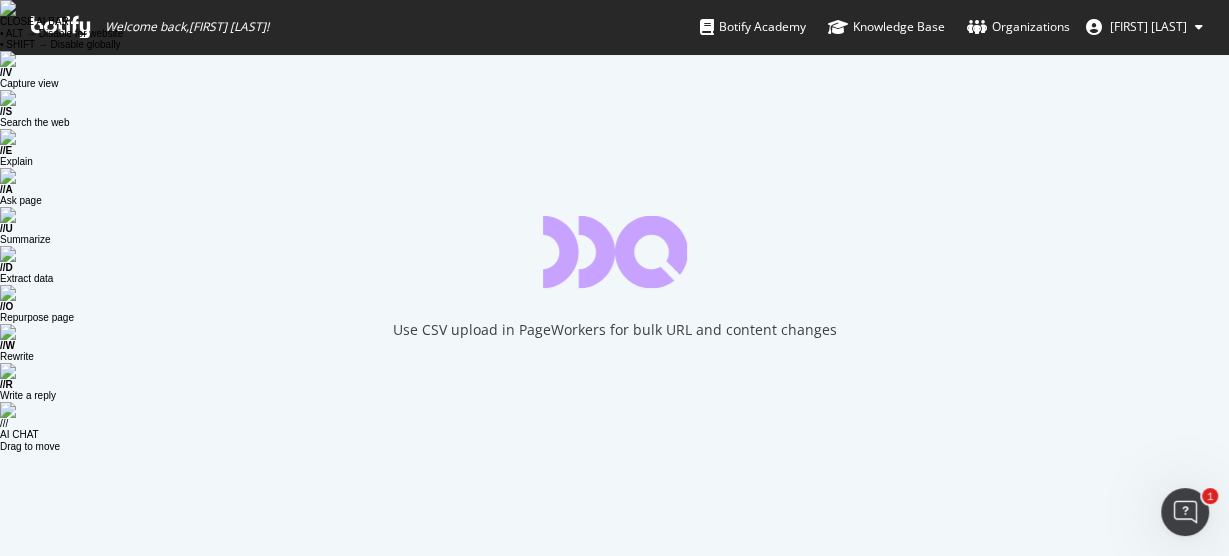 click on "[FIRST] [LAST]" at bounding box center [1148, 26] 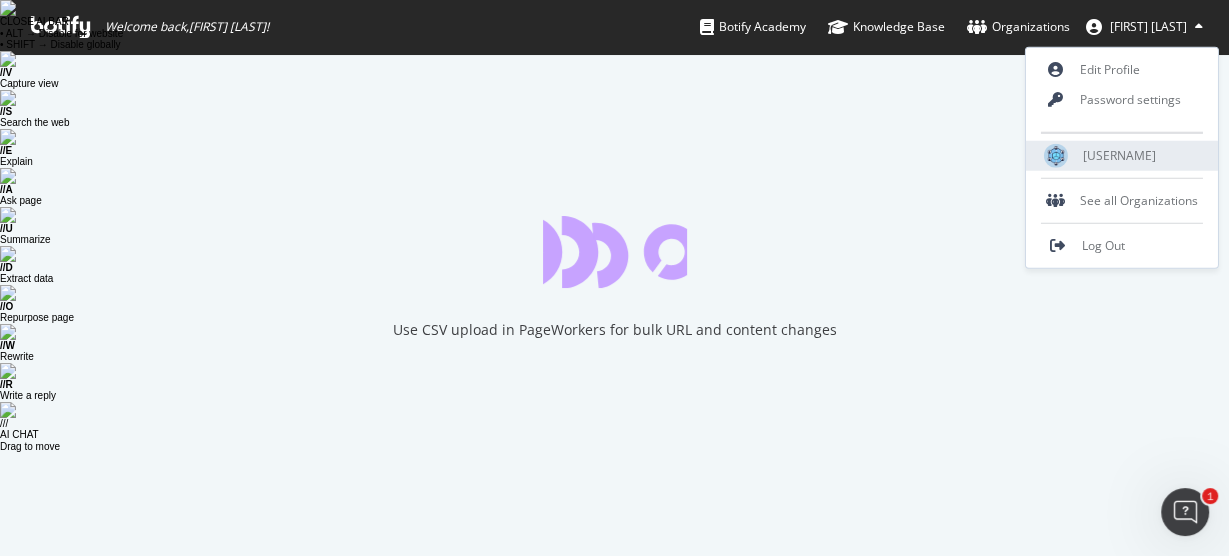 click on "[USERNAME]" at bounding box center (1119, 155) 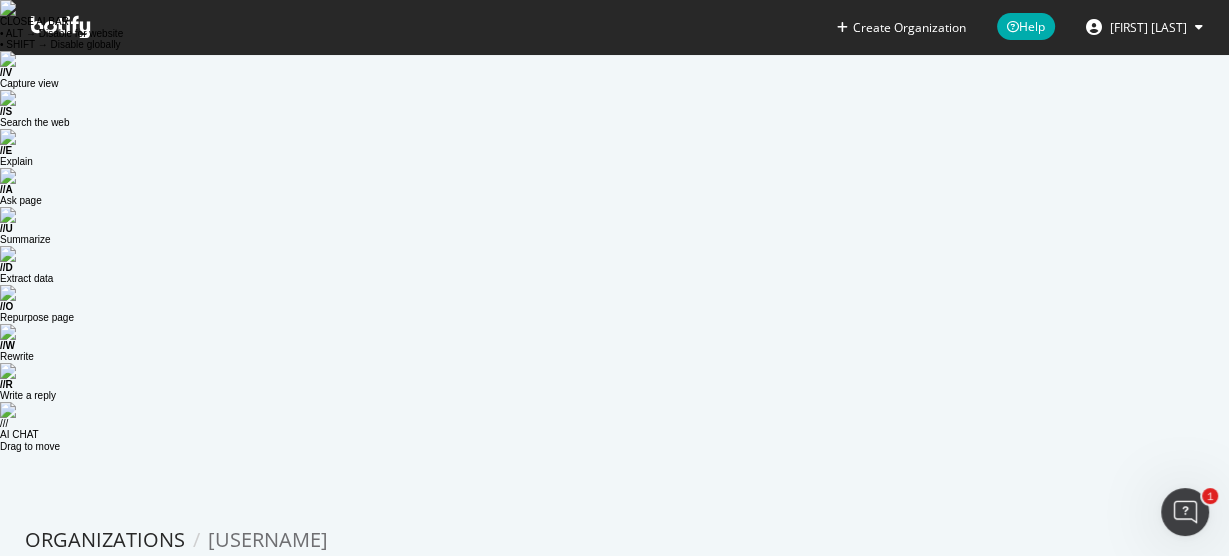 click at bounding box center (60, 27) 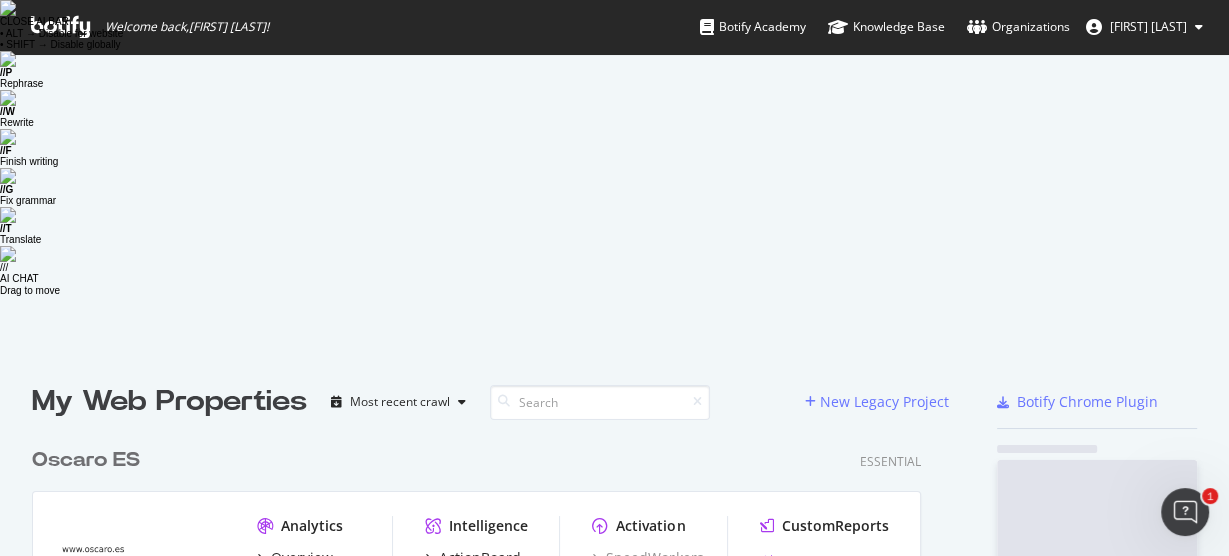 scroll, scrollTop: 12, scrollLeft: 13, axis: both 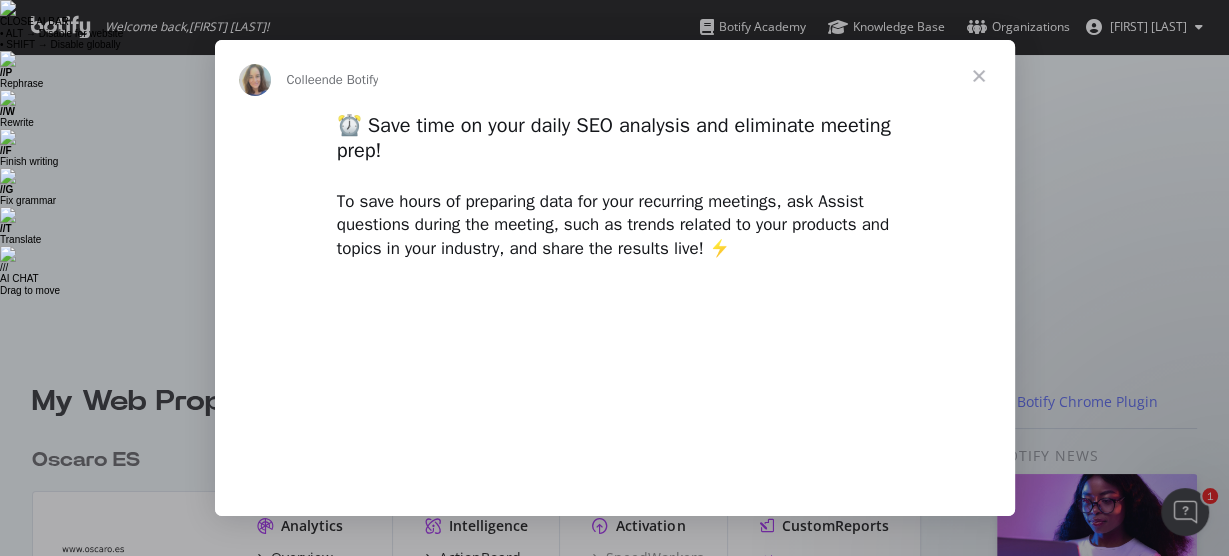 click at bounding box center [979, 76] 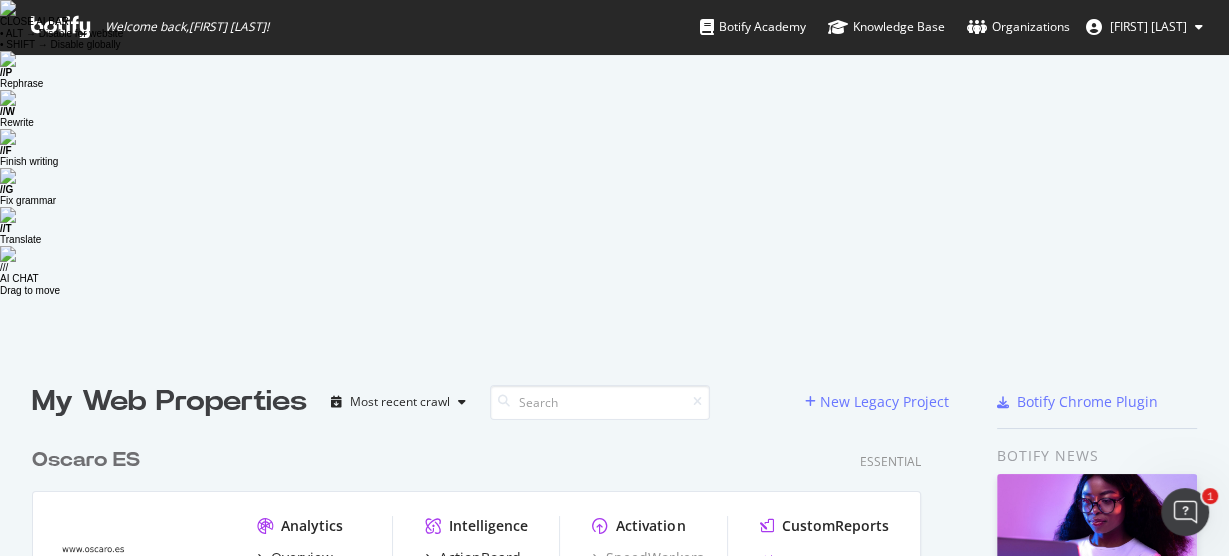 click at bounding box center [260, 586] 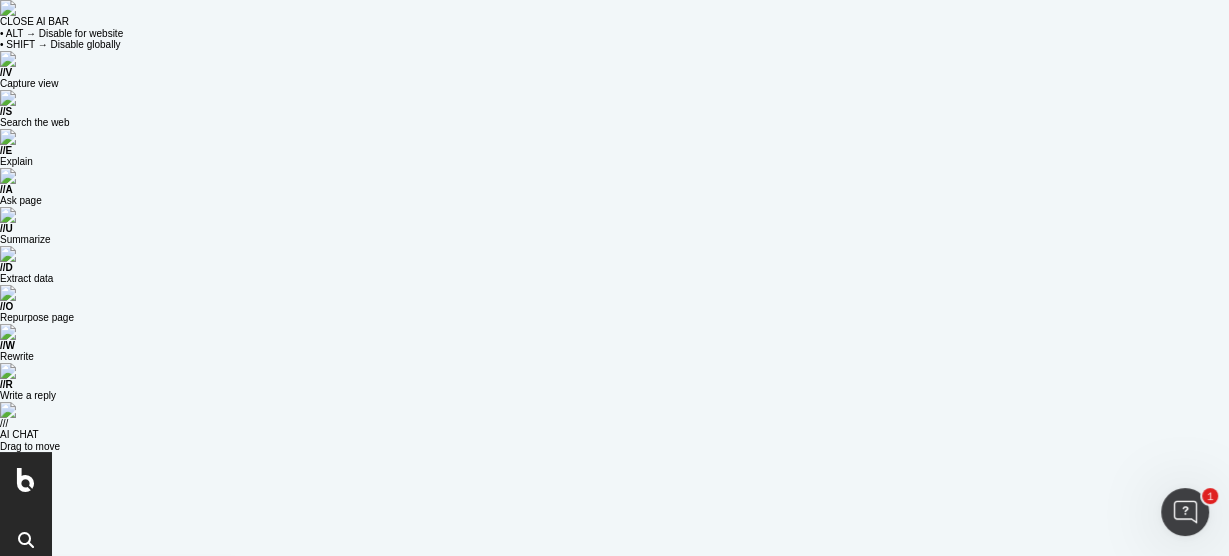 click on "RealKeywords" at bounding box center [118, 749] 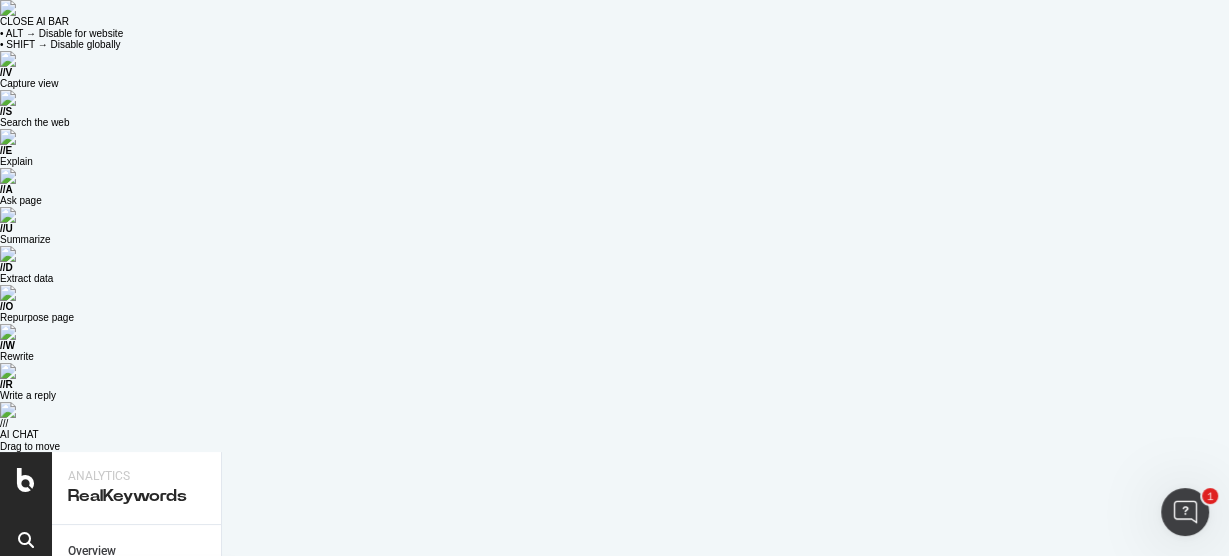 click on "RealKeywords" at bounding box center (118, 749) 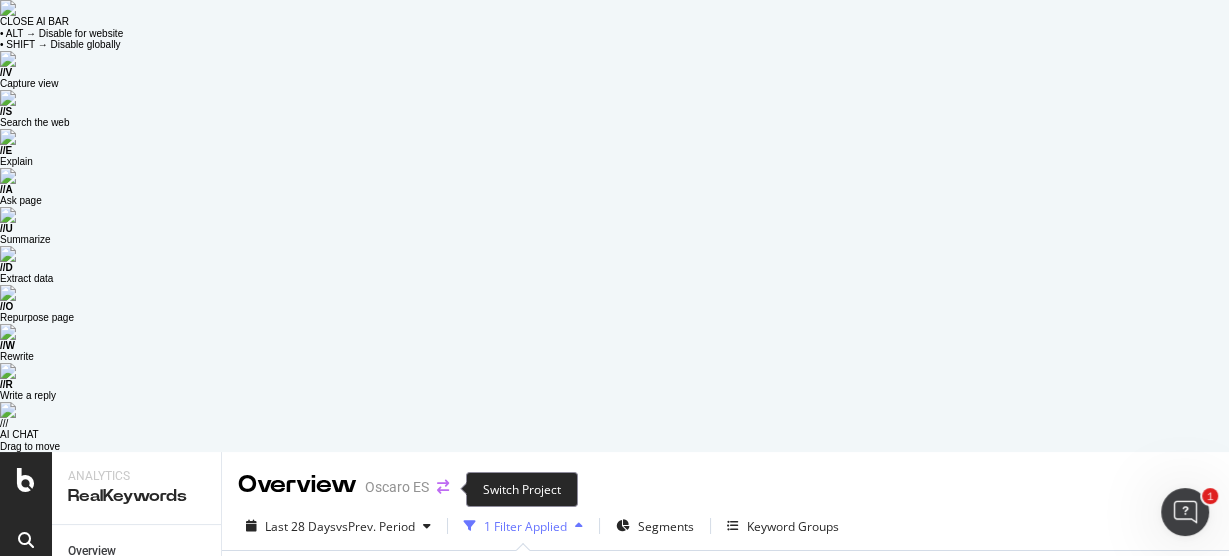 click at bounding box center (443, 487) 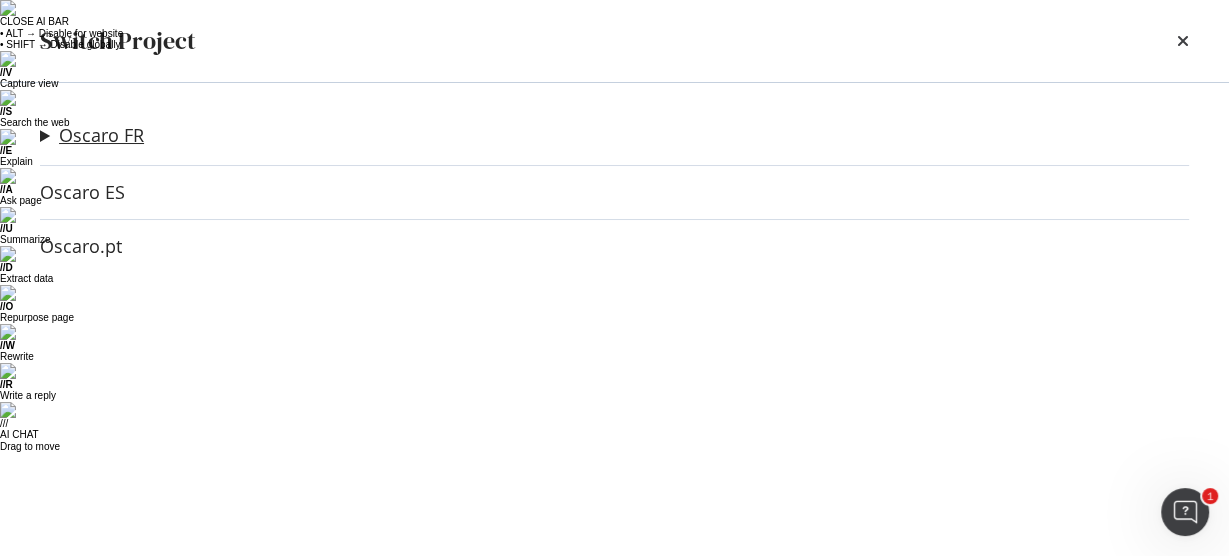 click on "Oscaro FR" at bounding box center (101, 135) 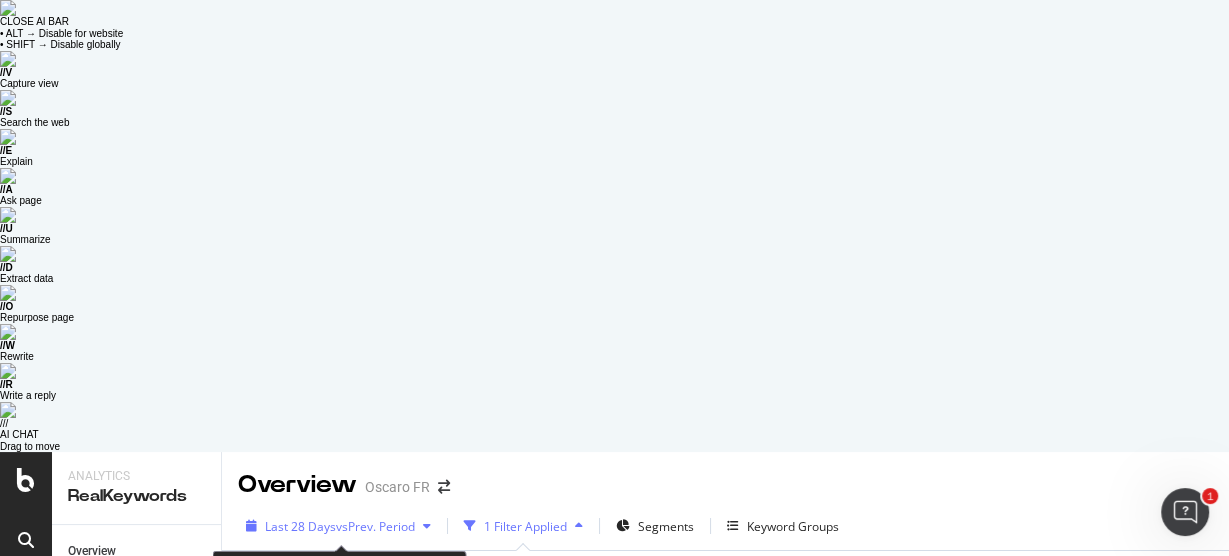 click on "vs  Prev. Period" at bounding box center [375, 526] 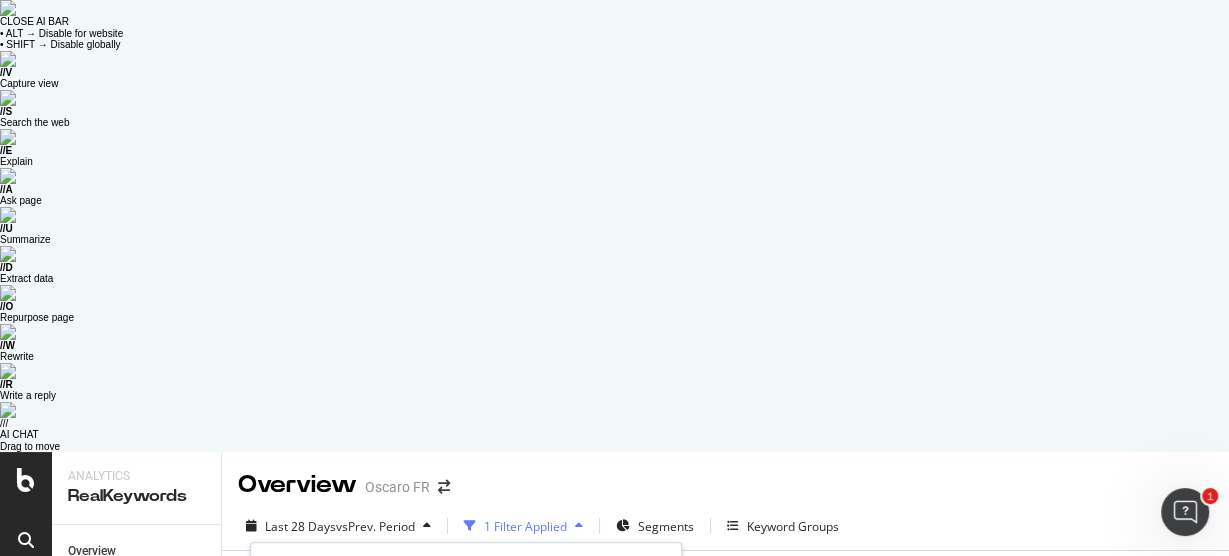 click on "Previous Year" at bounding box center (539, 617) 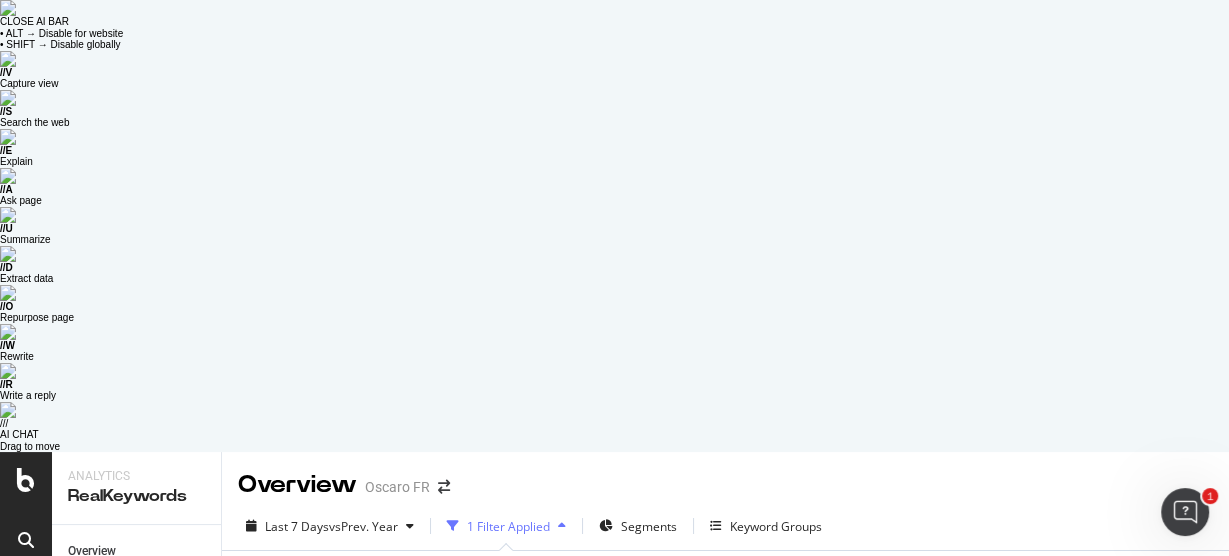 click on "All" at bounding box center (406, 581) 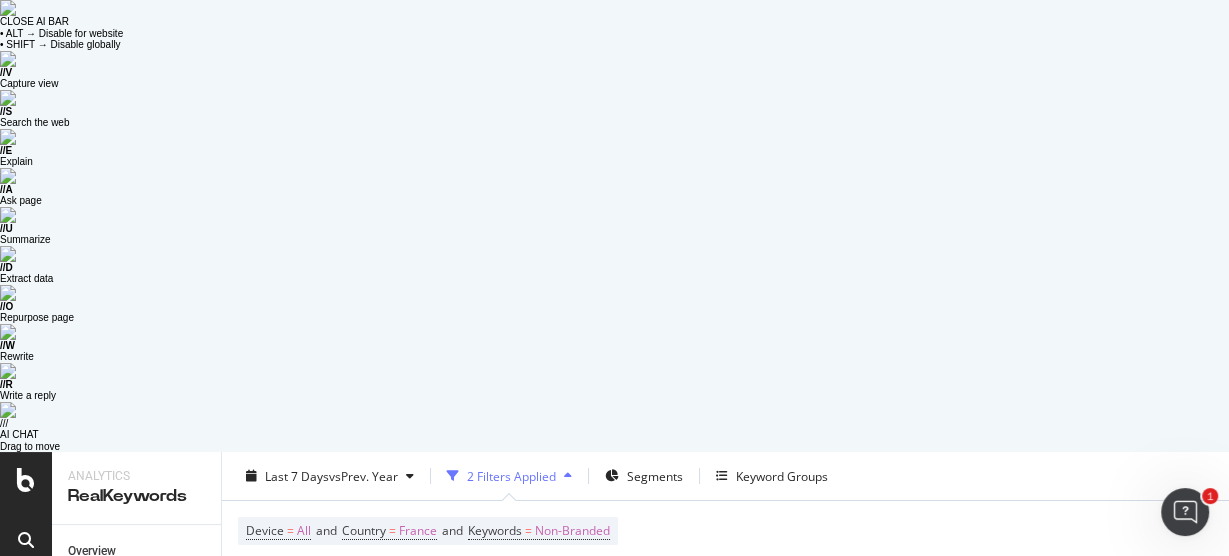 scroll, scrollTop: 160, scrollLeft: 0, axis: vertical 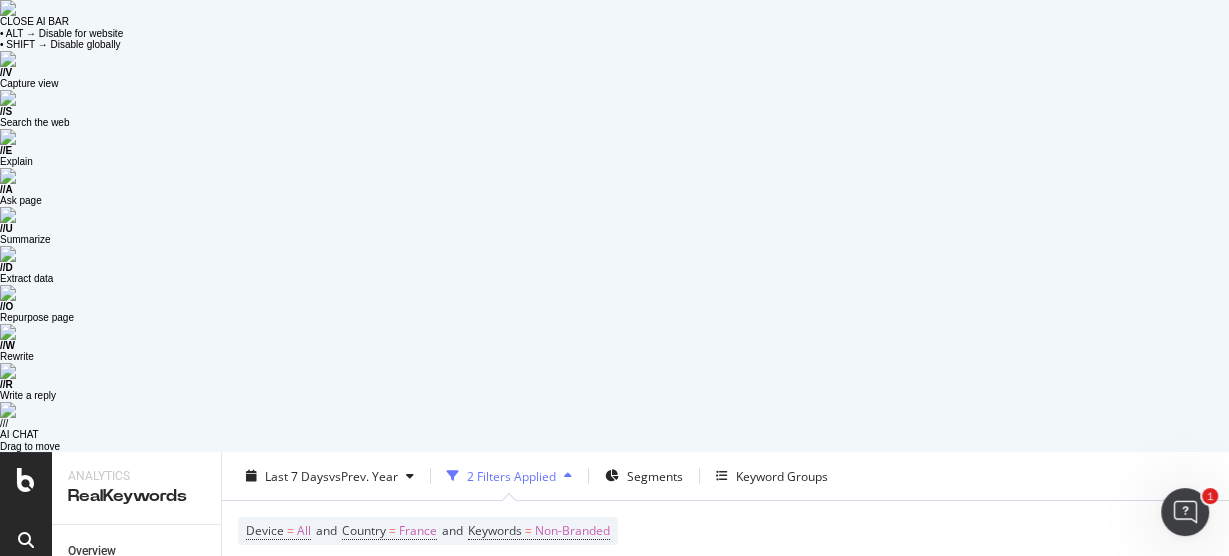 click on "1,839,943" at bounding box center (497, 673) 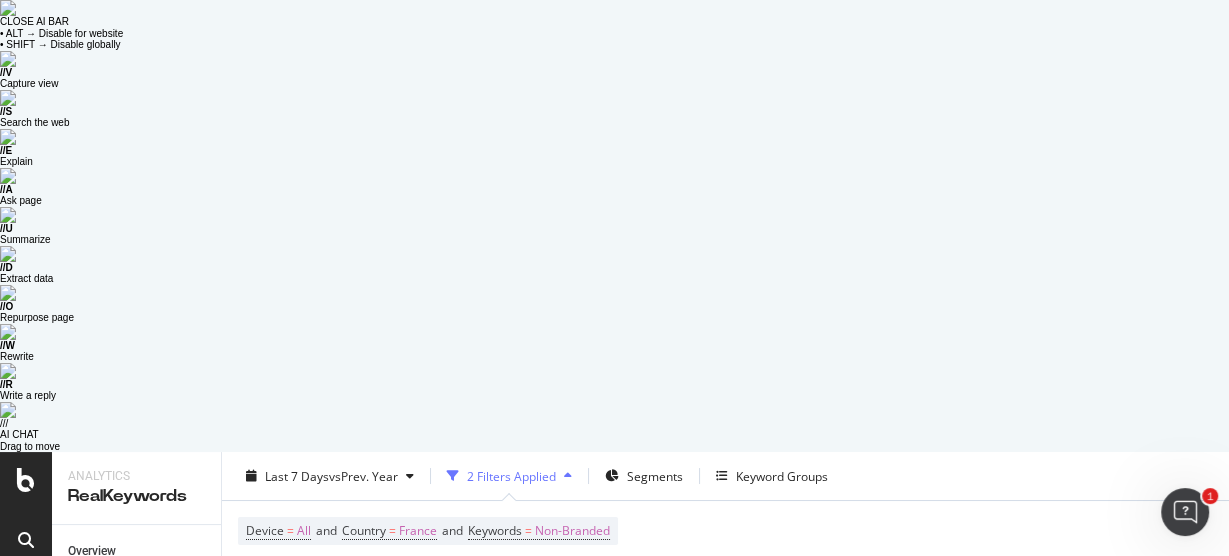 scroll, scrollTop: 0, scrollLeft: 0, axis: both 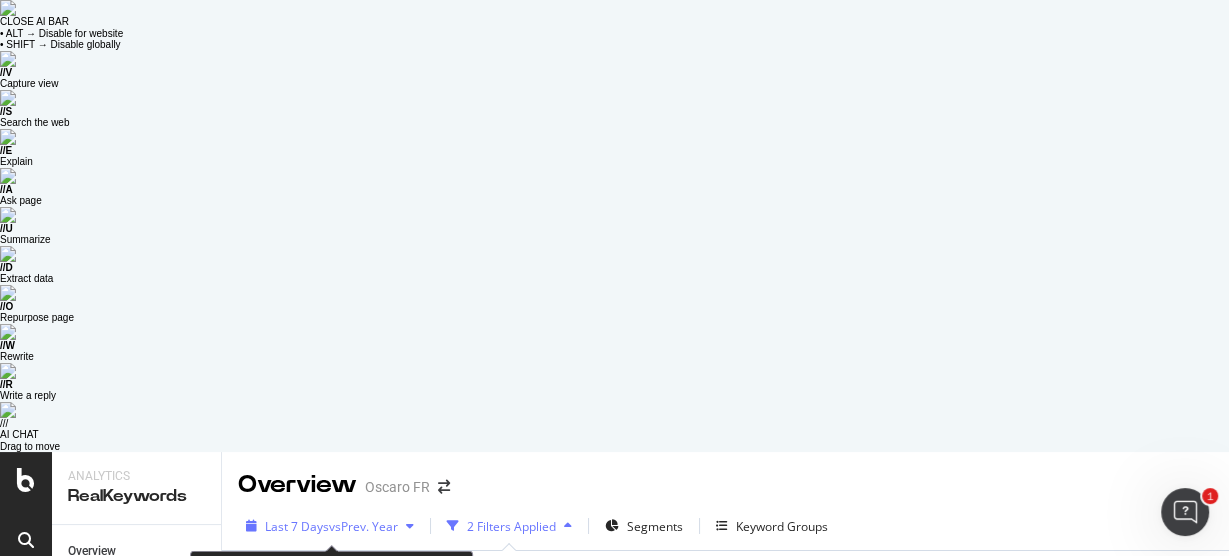 click on "vs  Prev. Year" at bounding box center (363, 526) 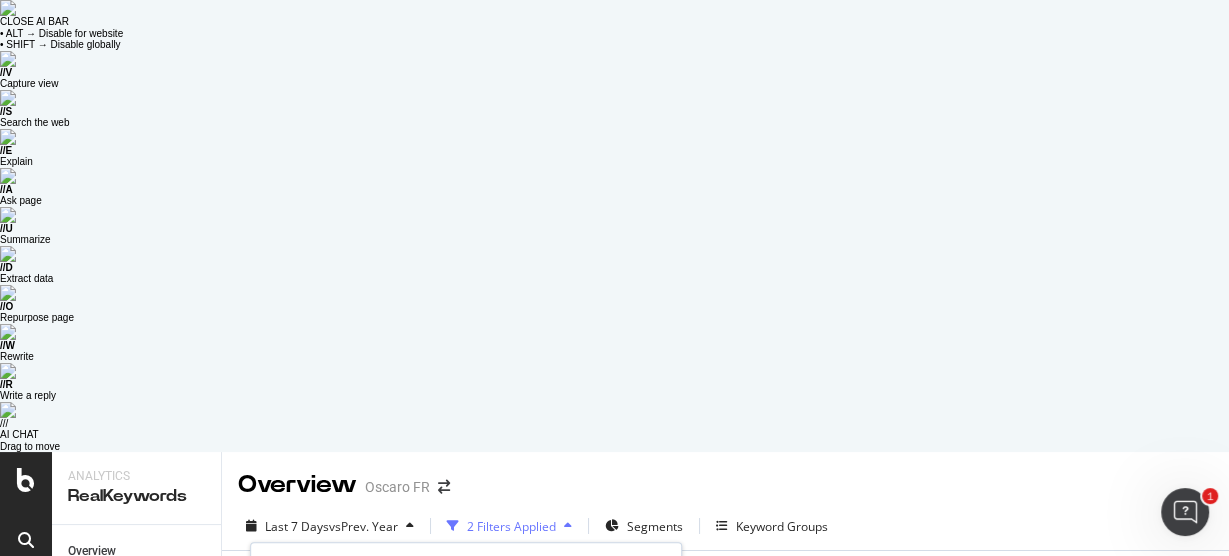 click on "Last 28 Days" at bounding box center (325, 617) 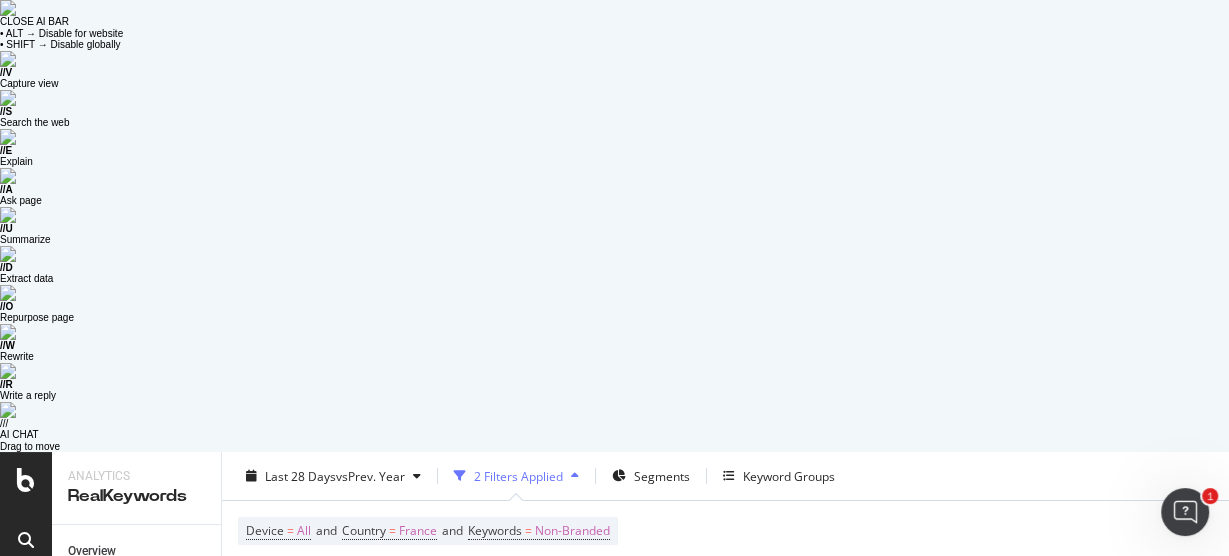 scroll, scrollTop: 160, scrollLeft: 0, axis: vertical 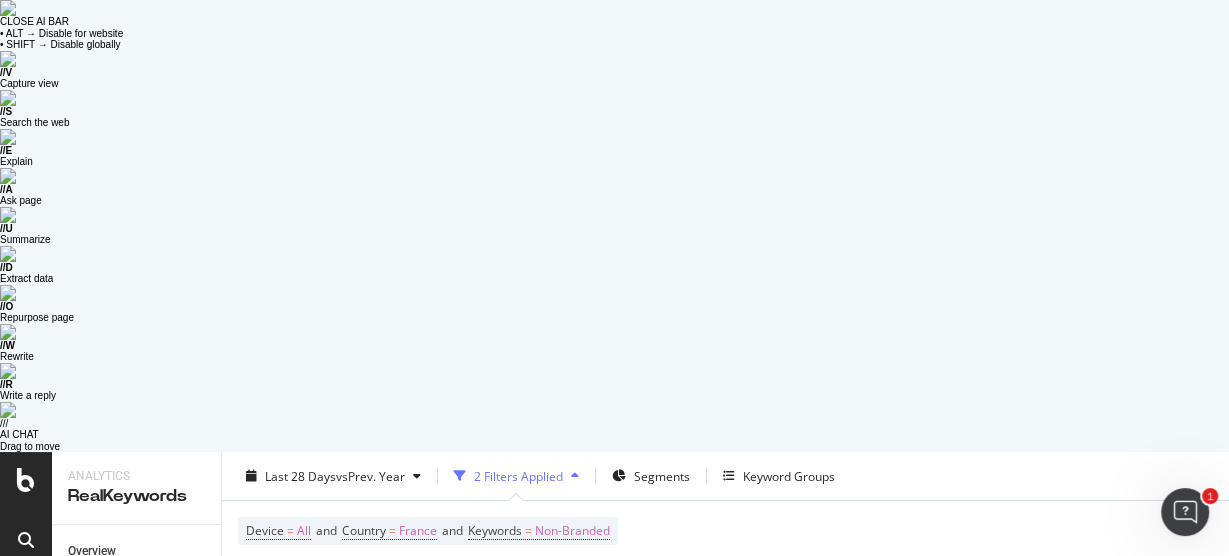 click on "Compare periods" at bounding box center (926, 750) 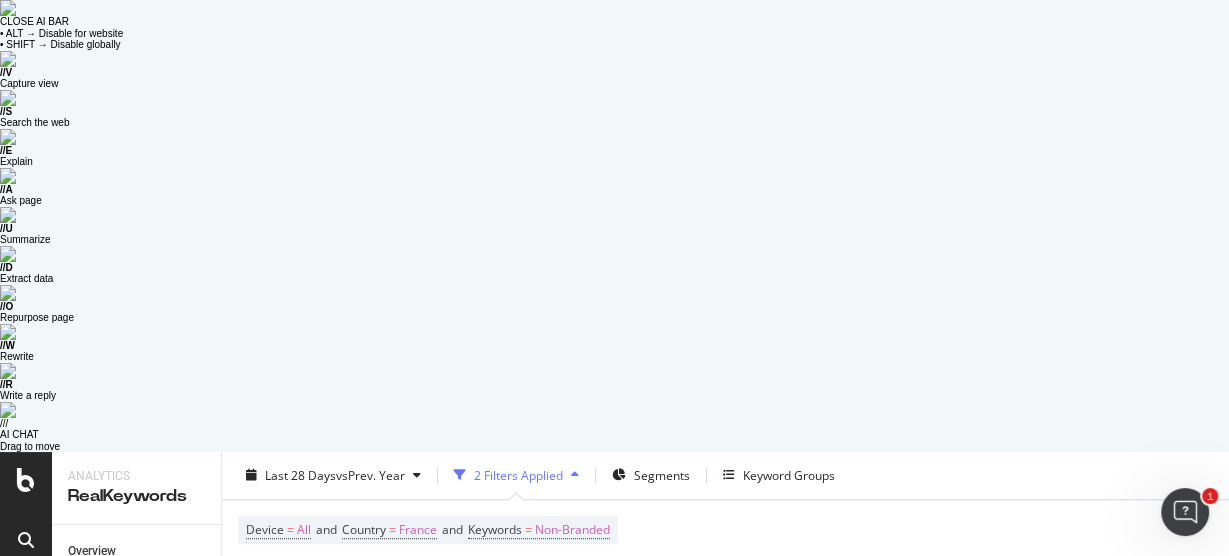 scroll, scrollTop: 1840, scrollLeft: 0, axis: vertical 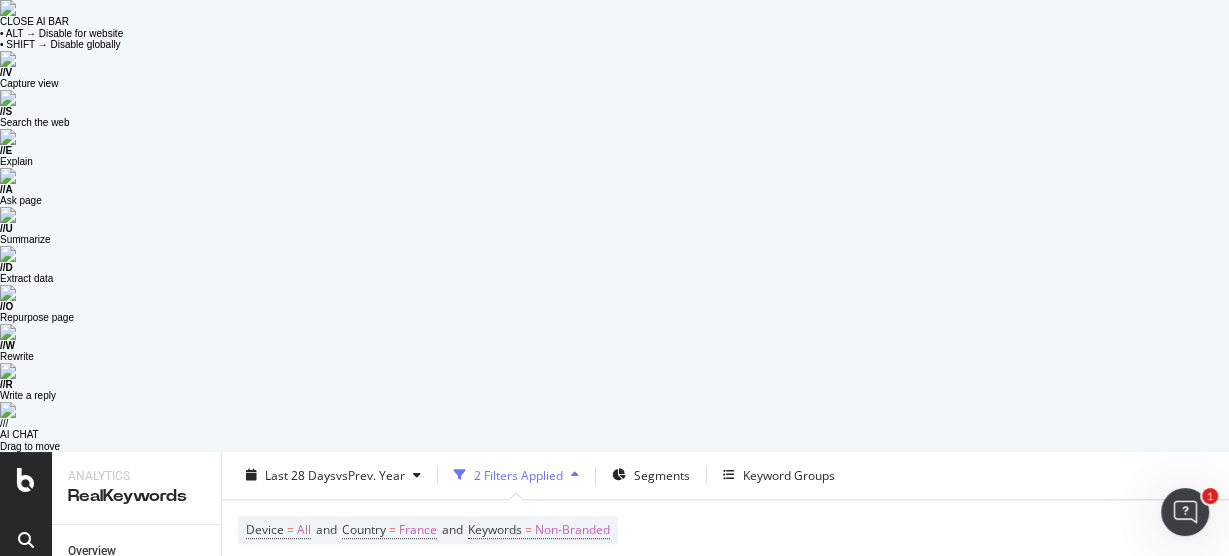 click on "Smart Keyword" at bounding box center [428, 687] 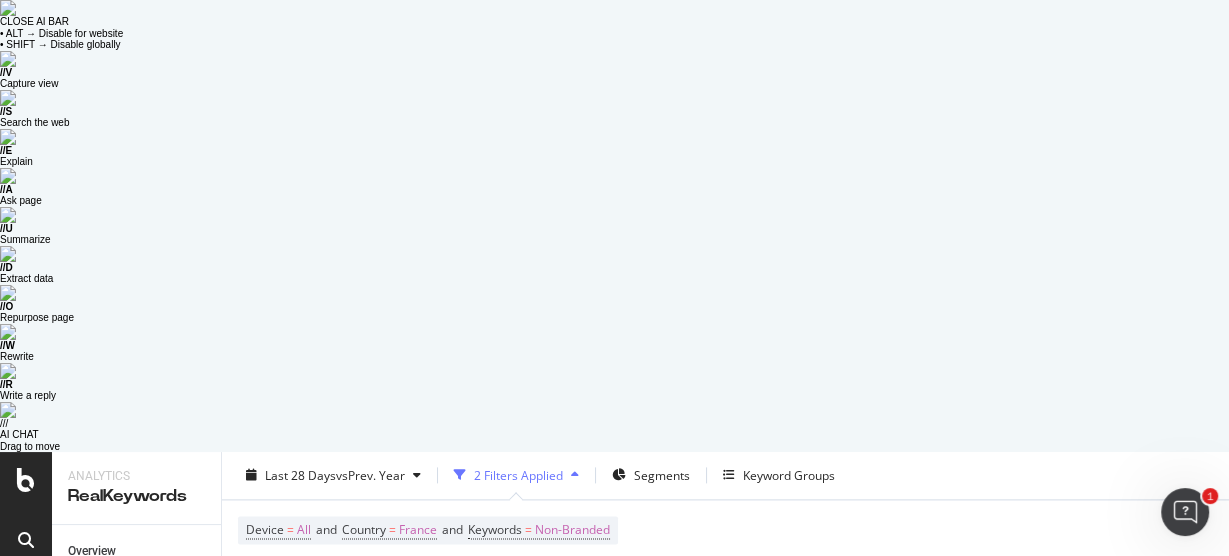 scroll, scrollTop: 2400, scrollLeft: 0, axis: vertical 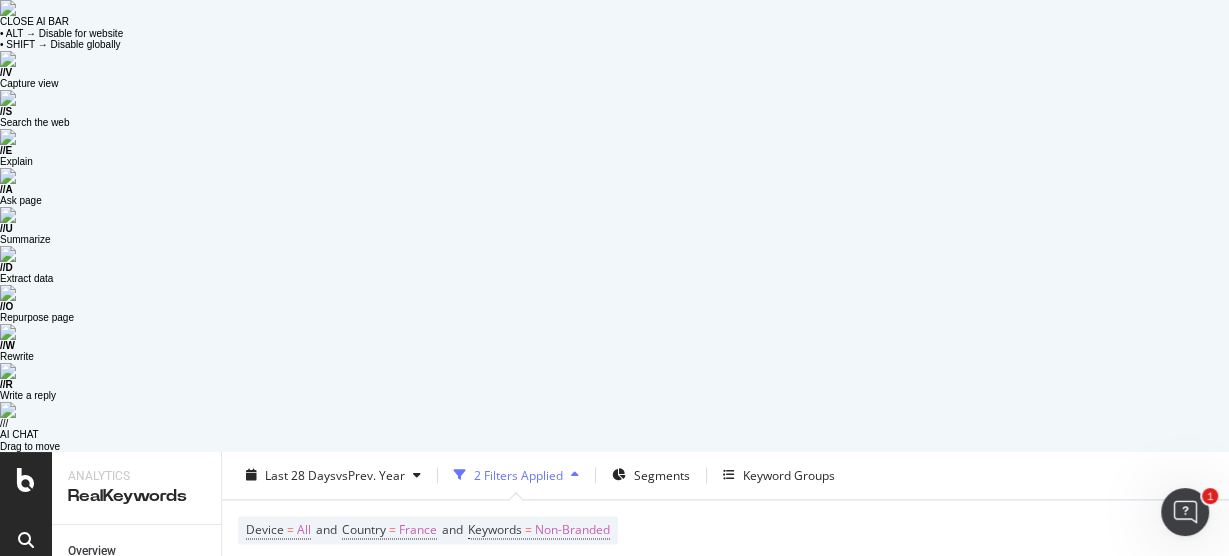 click on "pagetype-v3 Level 1" at bounding box center [799, 702] 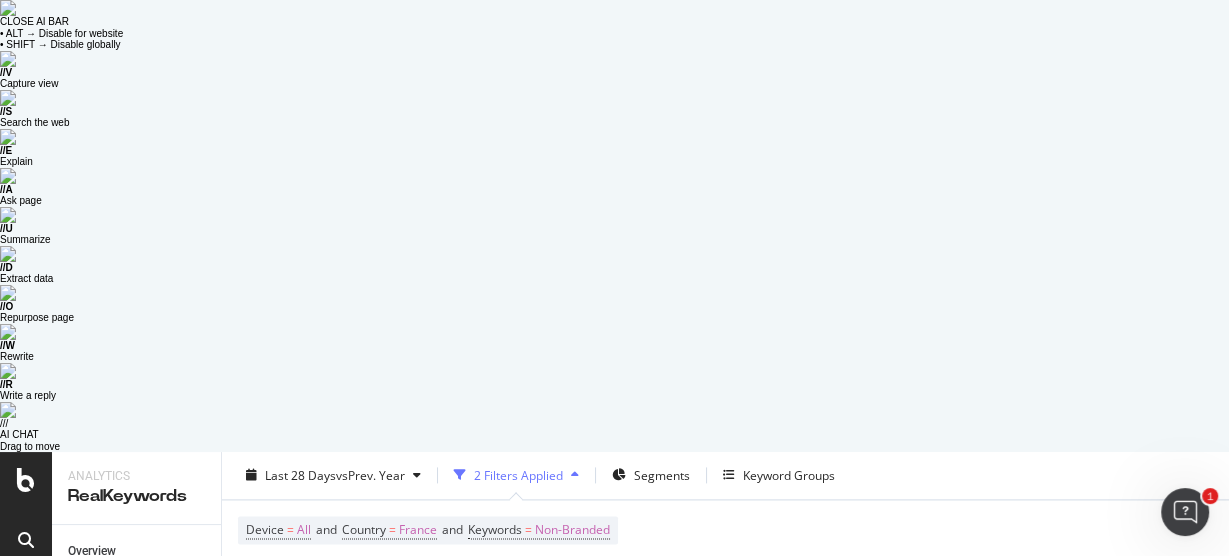 scroll, scrollTop: 0, scrollLeft: 0, axis: both 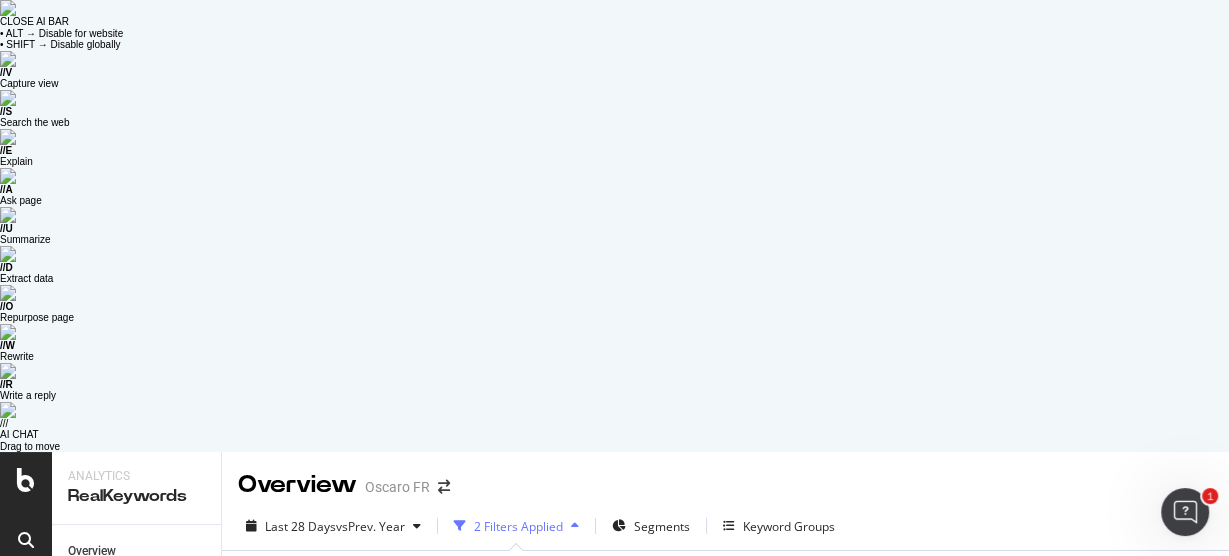 click on "All" at bounding box center (304, 581) 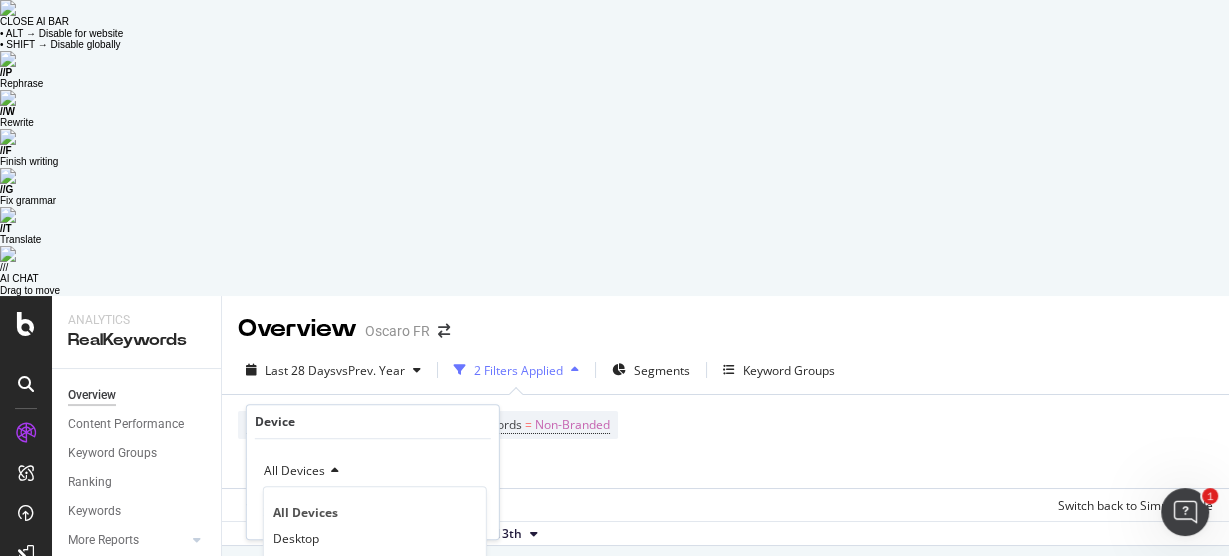 click on "Device   =     All  and  Country   =     [COUNTRY]  and  Keywords   =     Non-Branded Add Filter Add Filter Group" at bounding box center [725, 441] 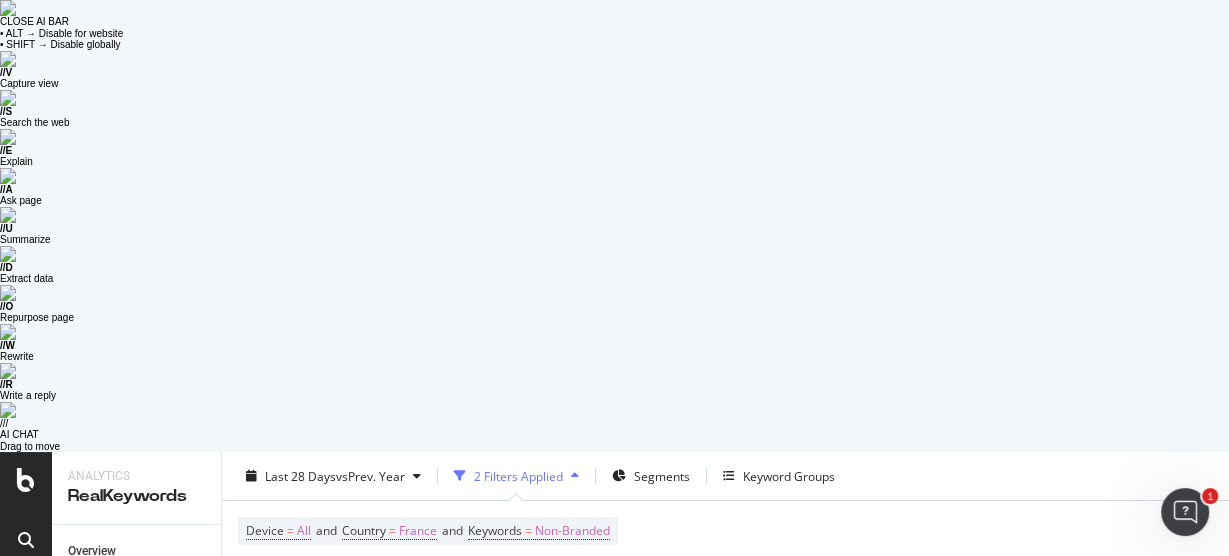 scroll, scrollTop: 0, scrollLeft: 0, axis: both 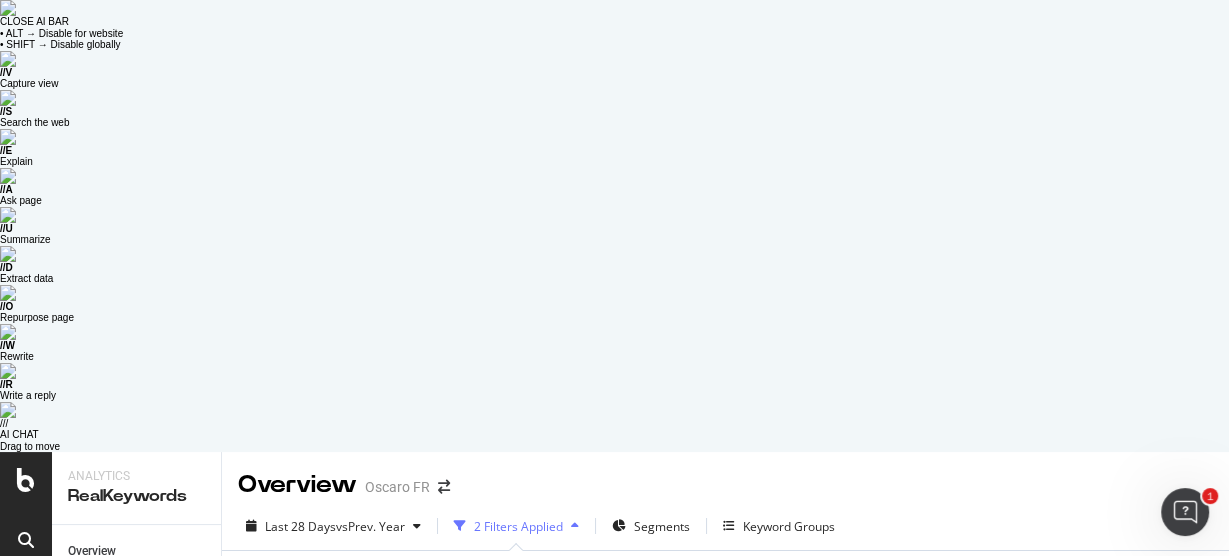click on "France" at bounding box center (418, 581) 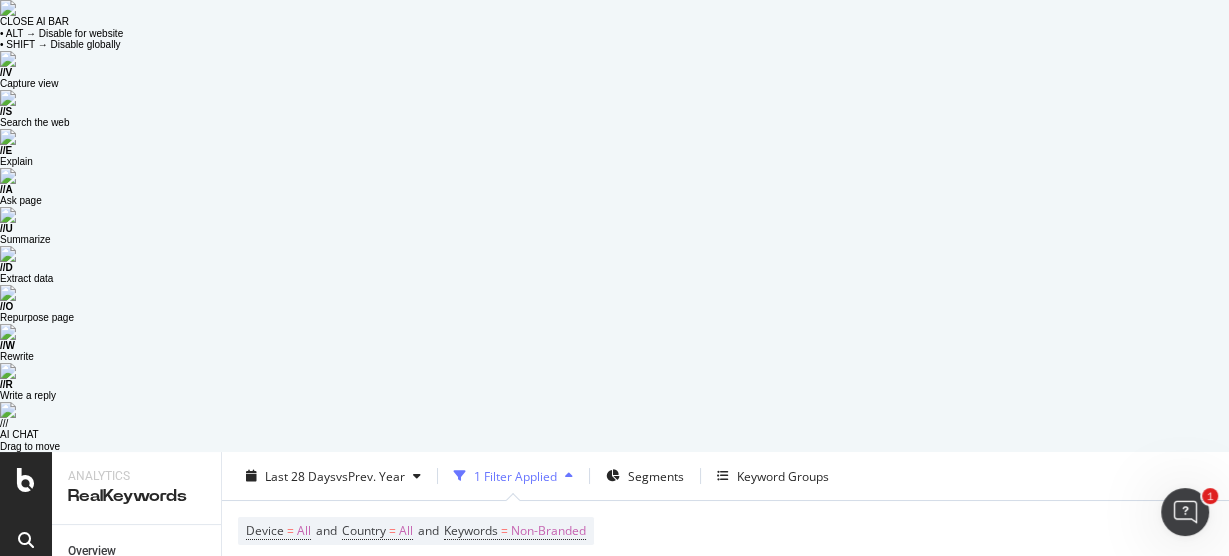 scroll, scrollTop: 0, scrollLeft: 0, axis: both 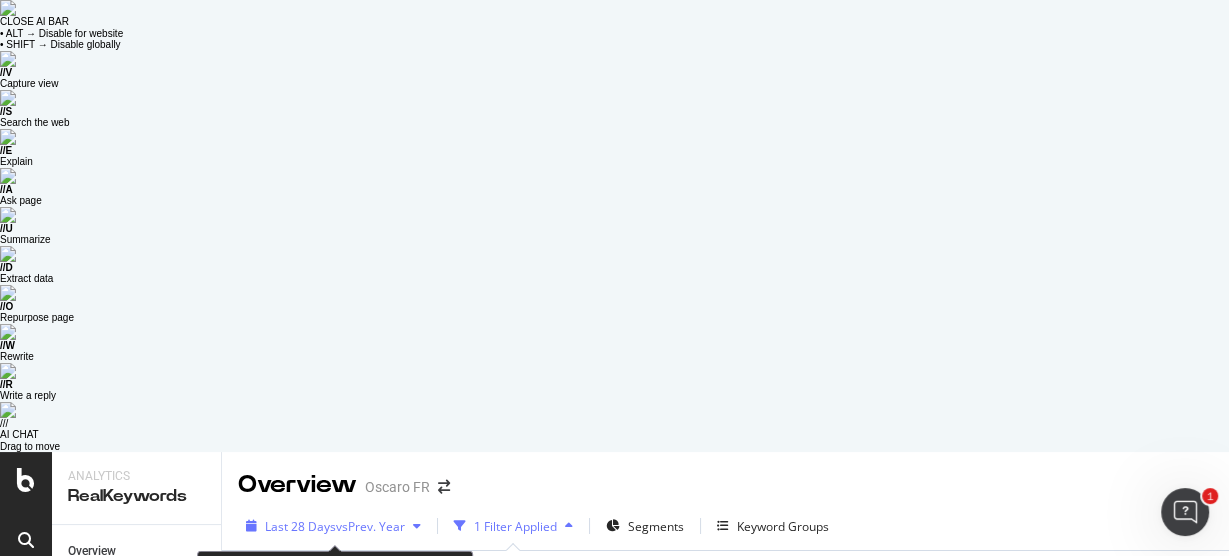 click on "Last 28 Days  vs  Prev. Year" at bounding box center (333, 526) 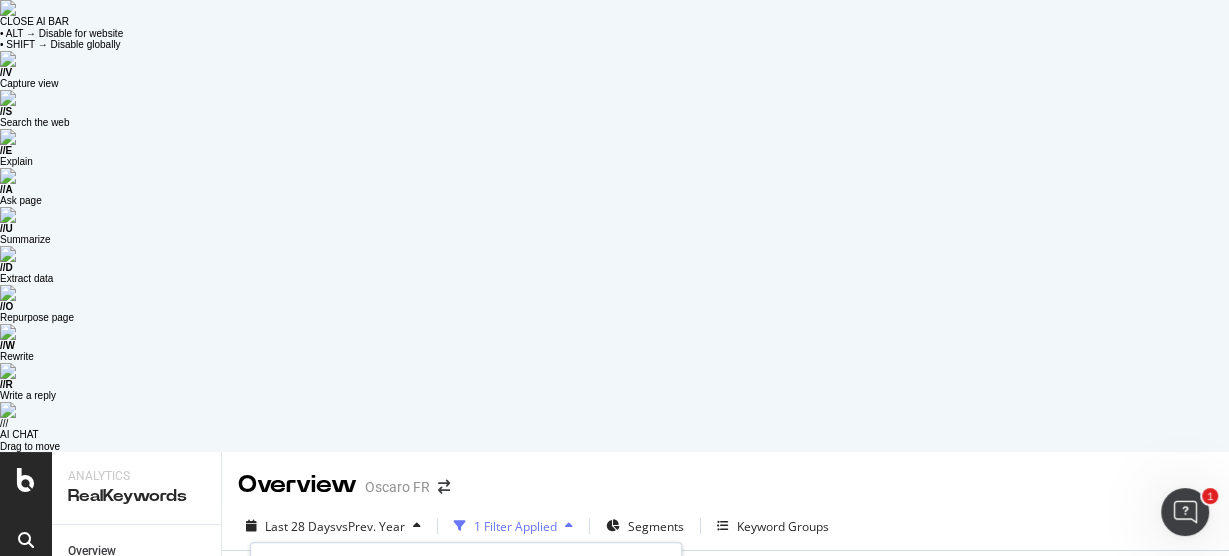click on "Date Range Last 7 Days Last 28 Days Last 3 Months Last 6 Months Last Year Custom 2025/07/06 Navigate forward to interact with the calendar and select a date. Press the question mark key to get the keyboard shortcuts for changing dates. 2025/08/02 Navigate backward to interact with the calendar and select a date. Press the question mark key to get the keyboard shortcuts for changing dates." at bounding box center (361, 662) 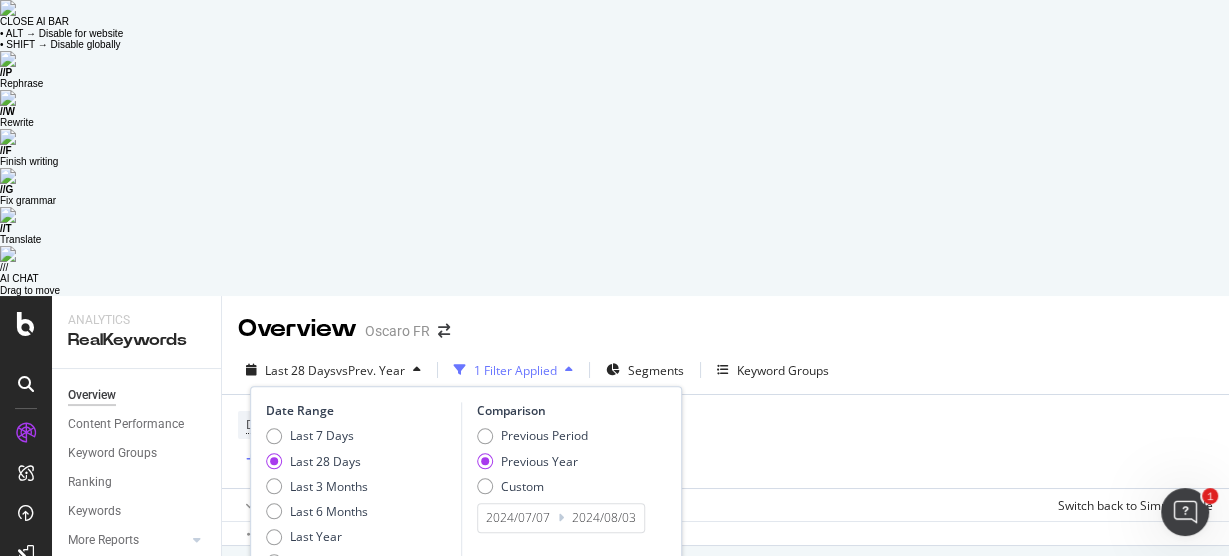 scroll, scrollTop: 80, scrollLeft: 0, axis: vertical 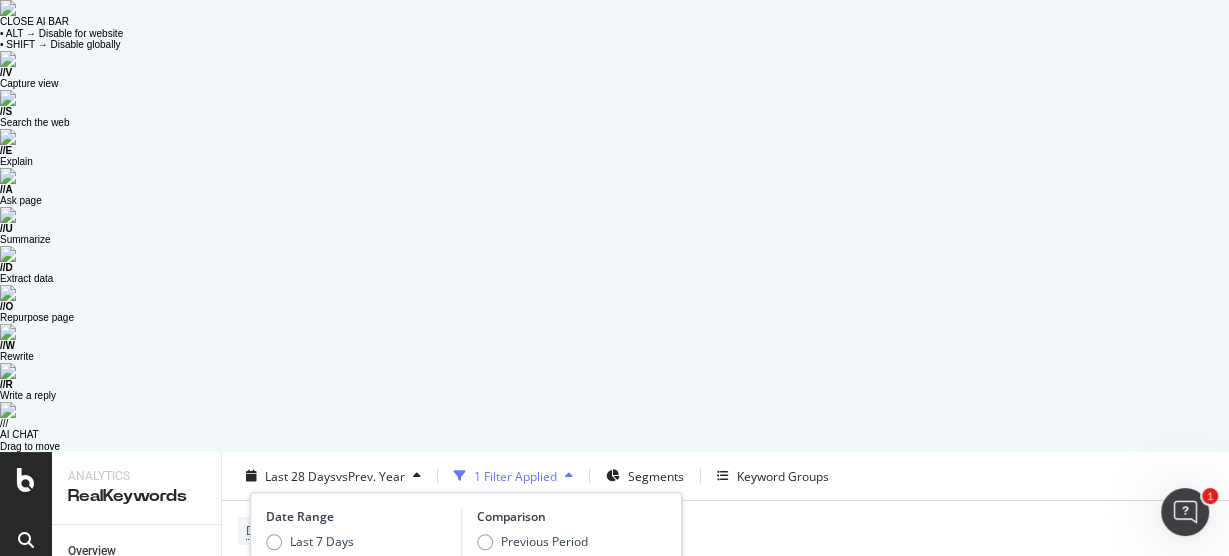 click on "27" at bounding box center [306, 967] 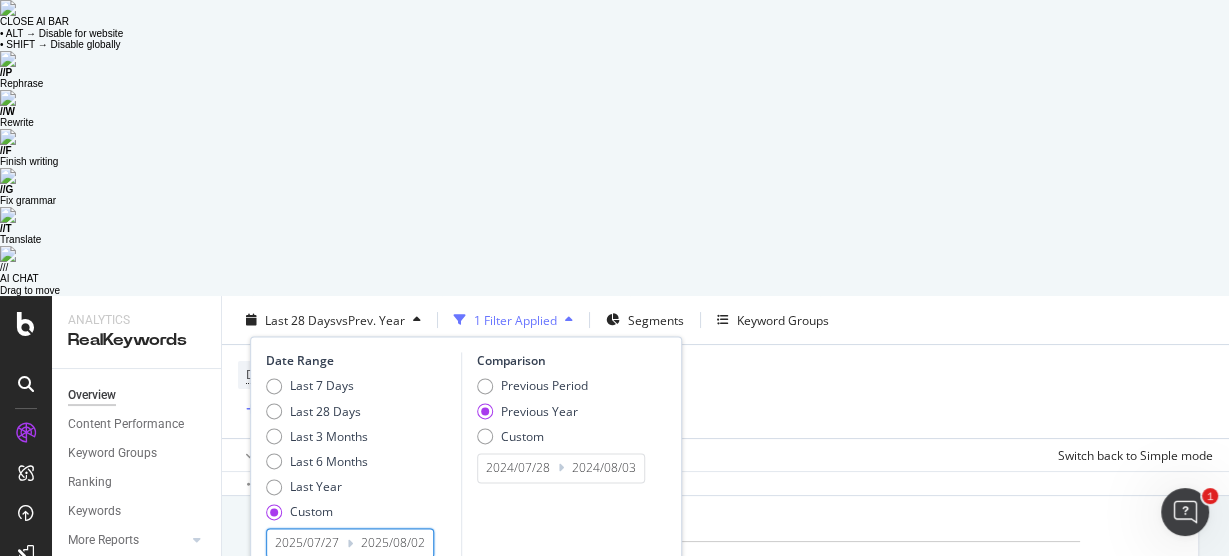 scroll, scrollTop: 640, scrollLeft: 0, axis: vertical 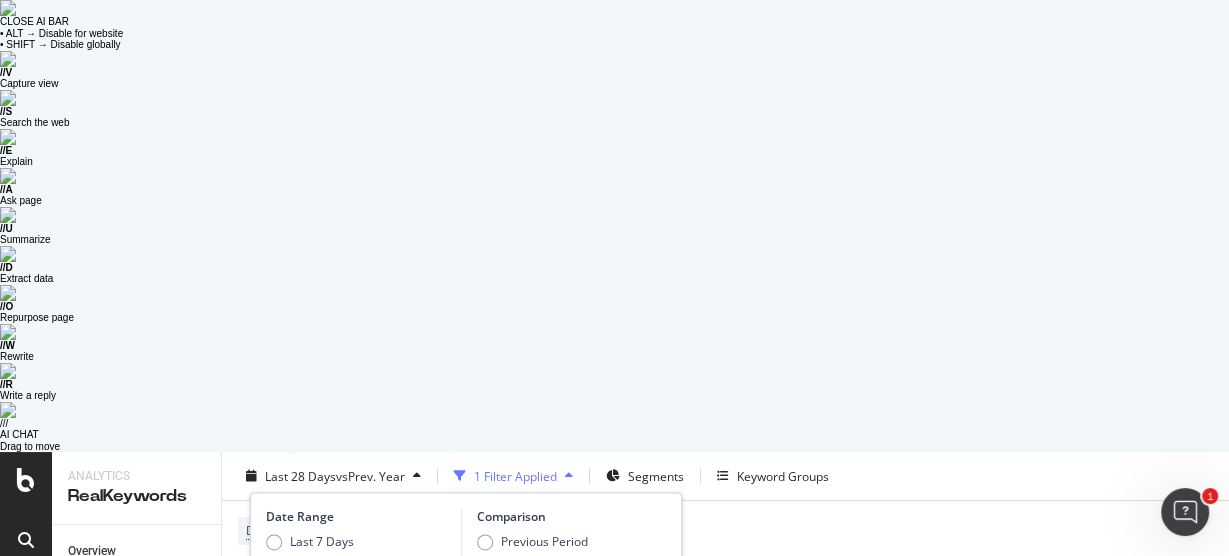 click on "28" at bounding box center [341, 966] 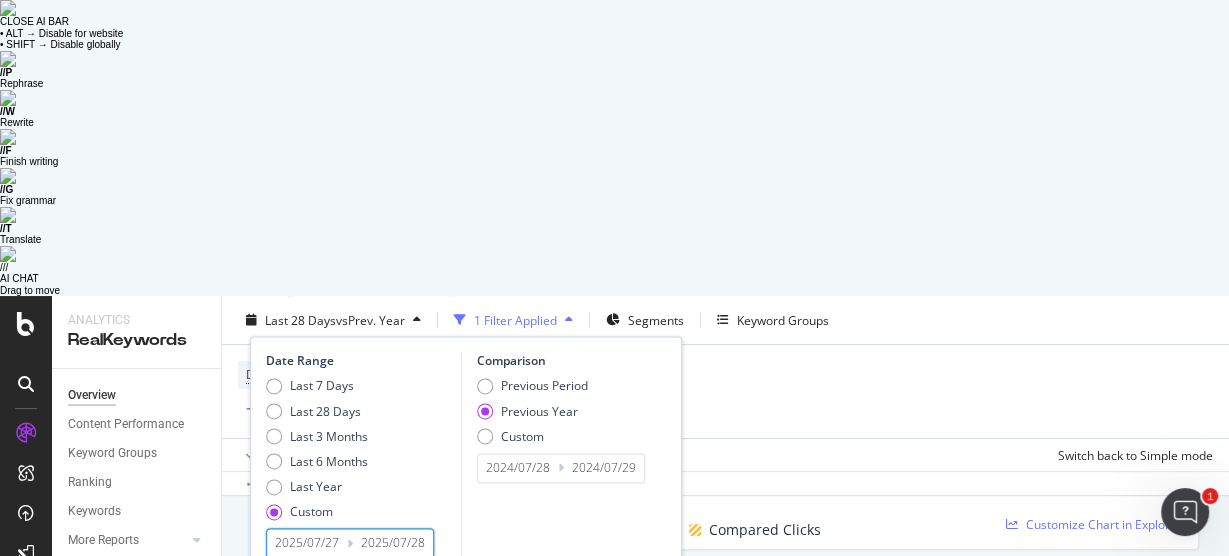 click on "2025/07/27" at bounding box center [307, 543] 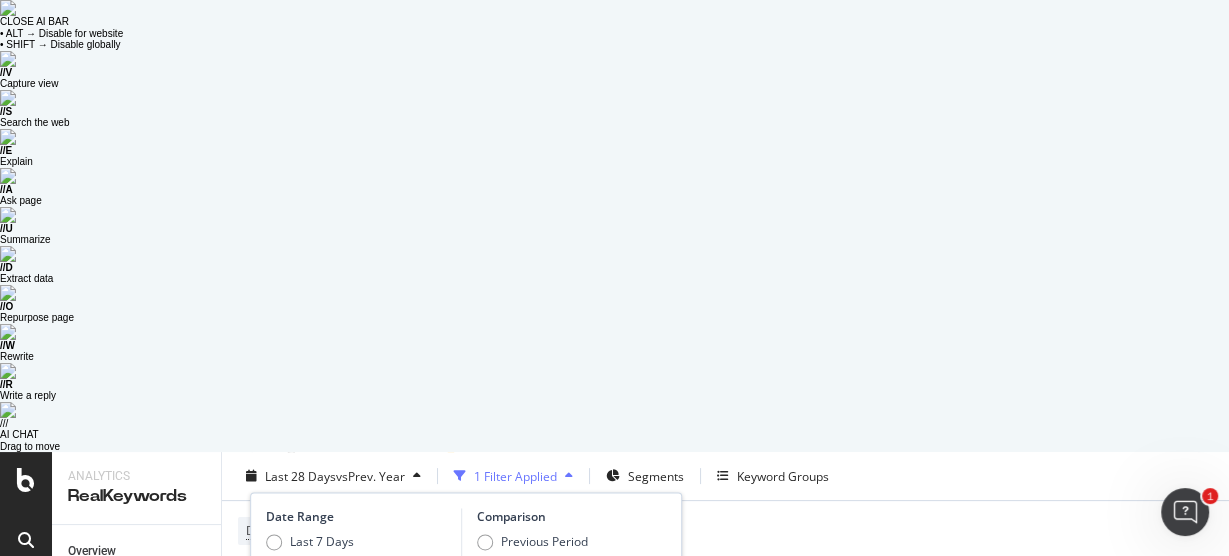 click on "28" at bounding box center [341, 966] 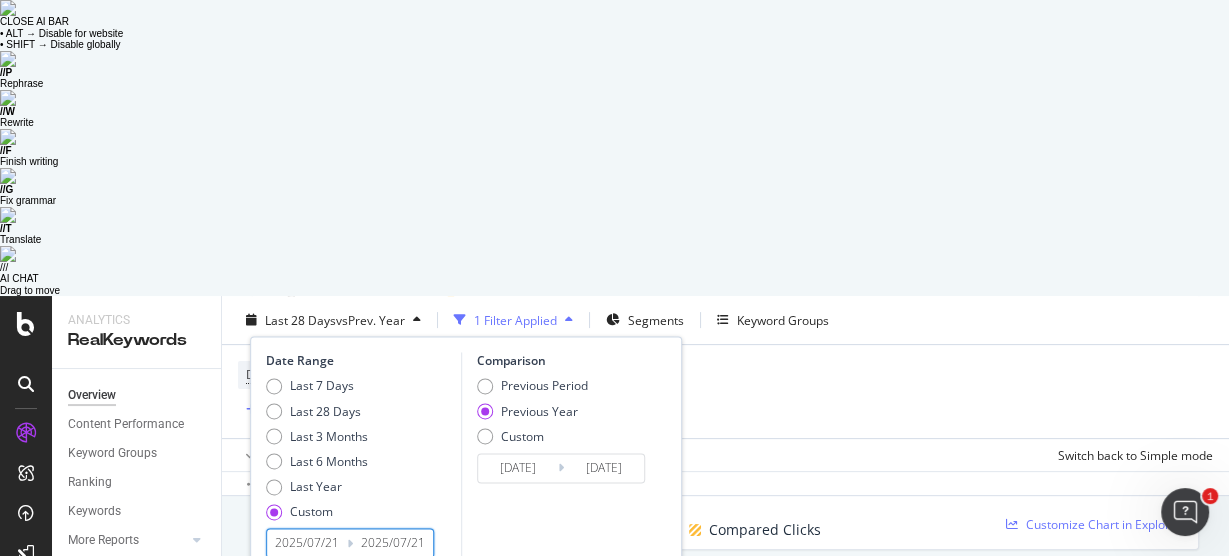 drag, startPoint x: 341, startPoint y: 480, endPoint x: 320, endPoint y: 497, distance: 27.018513 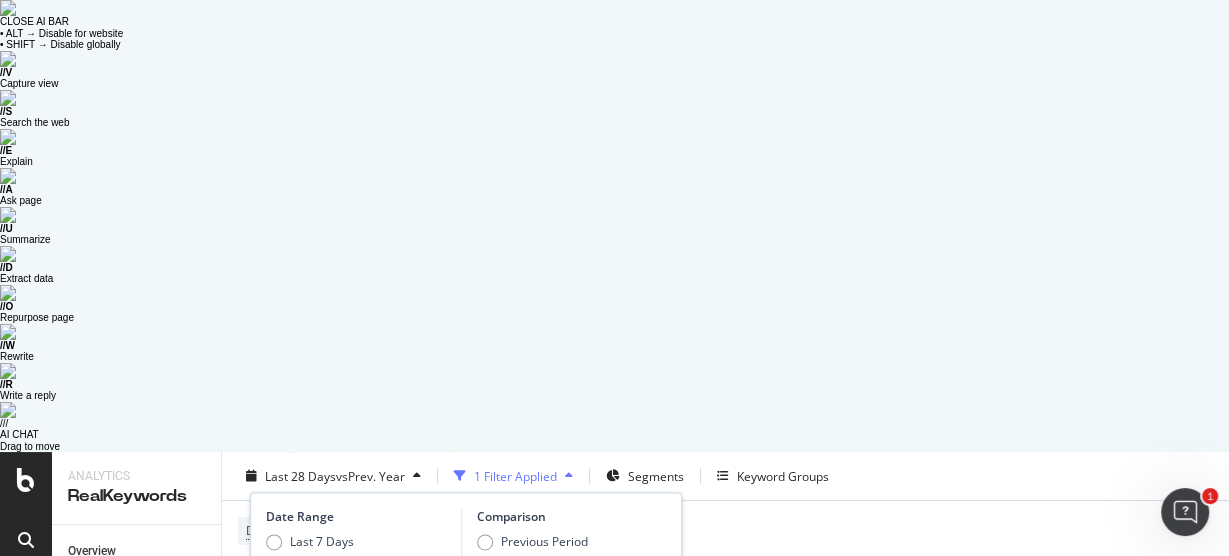 click on "27" at bounding box center [306, 967] 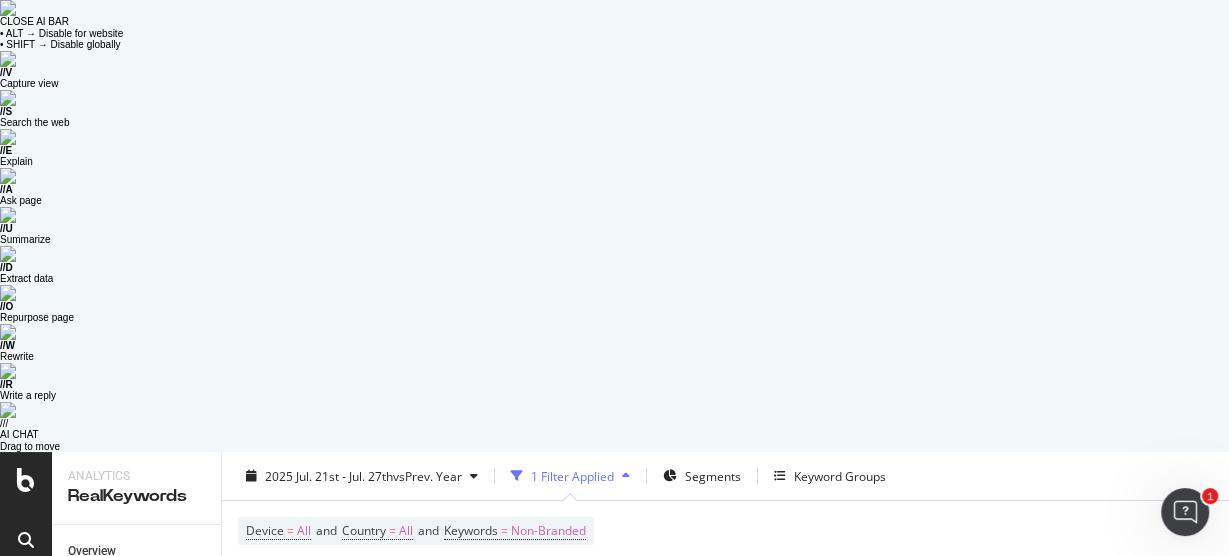 scroll, scrollTop: 0, scrollLeft: 0, axis: both 